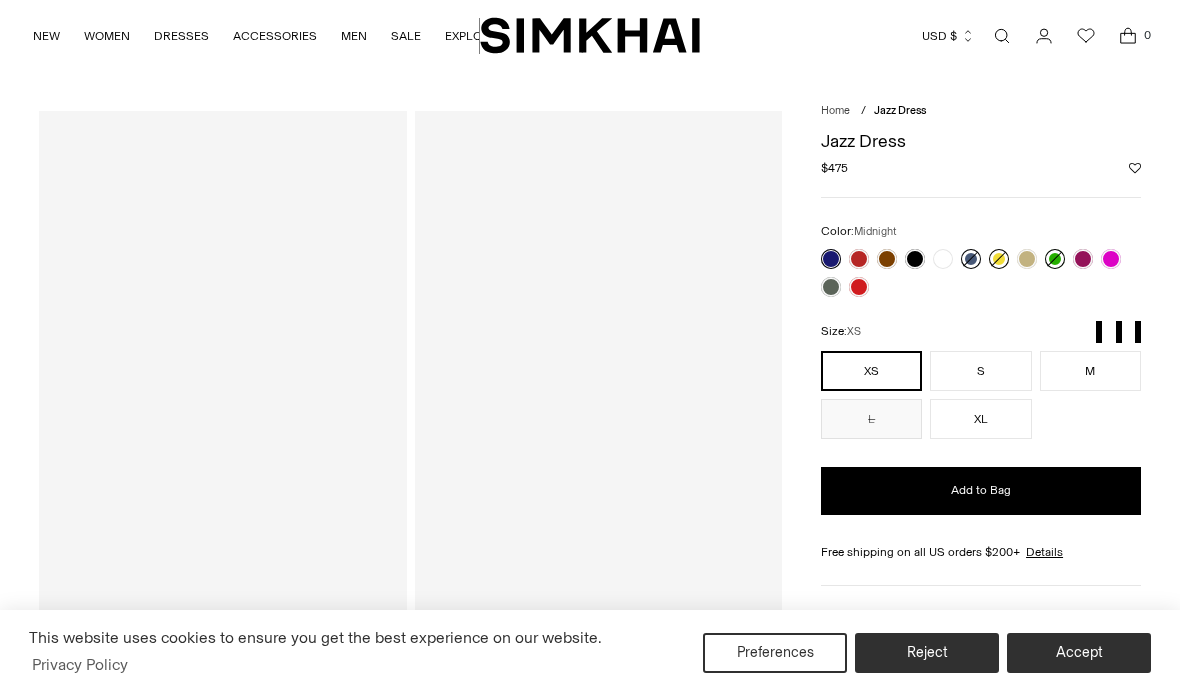 scroll, scrollTop: 0, scrollLeft: 0, axis: both 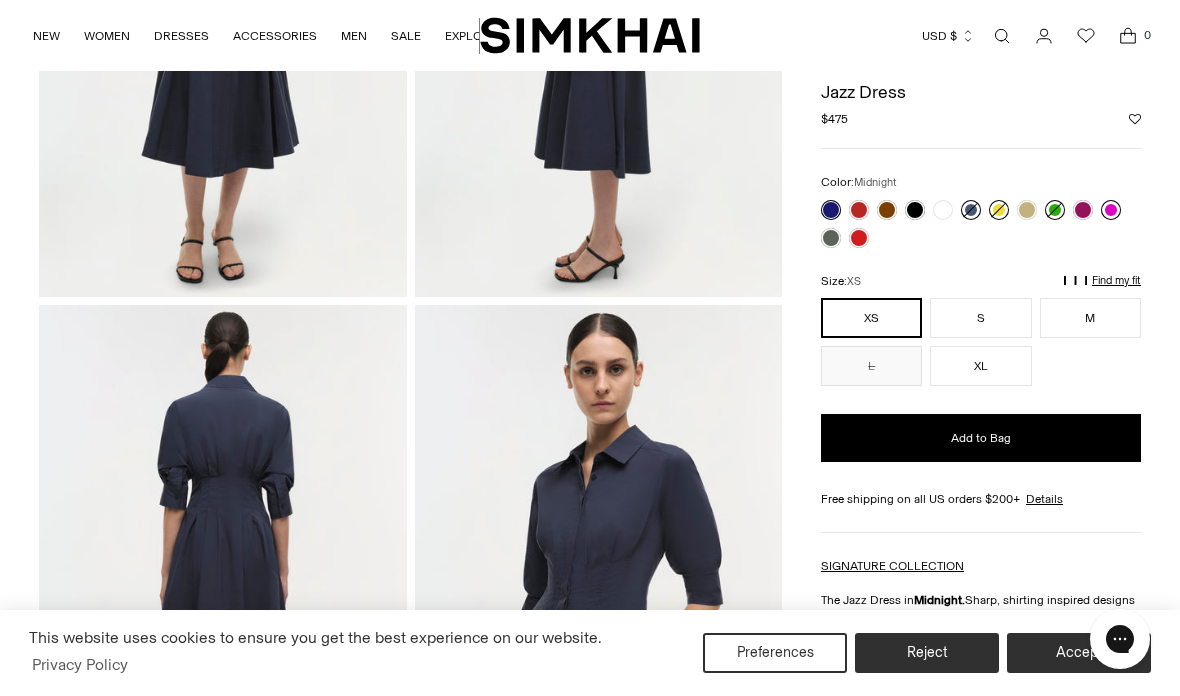 click at bounding box center [1111, 210] 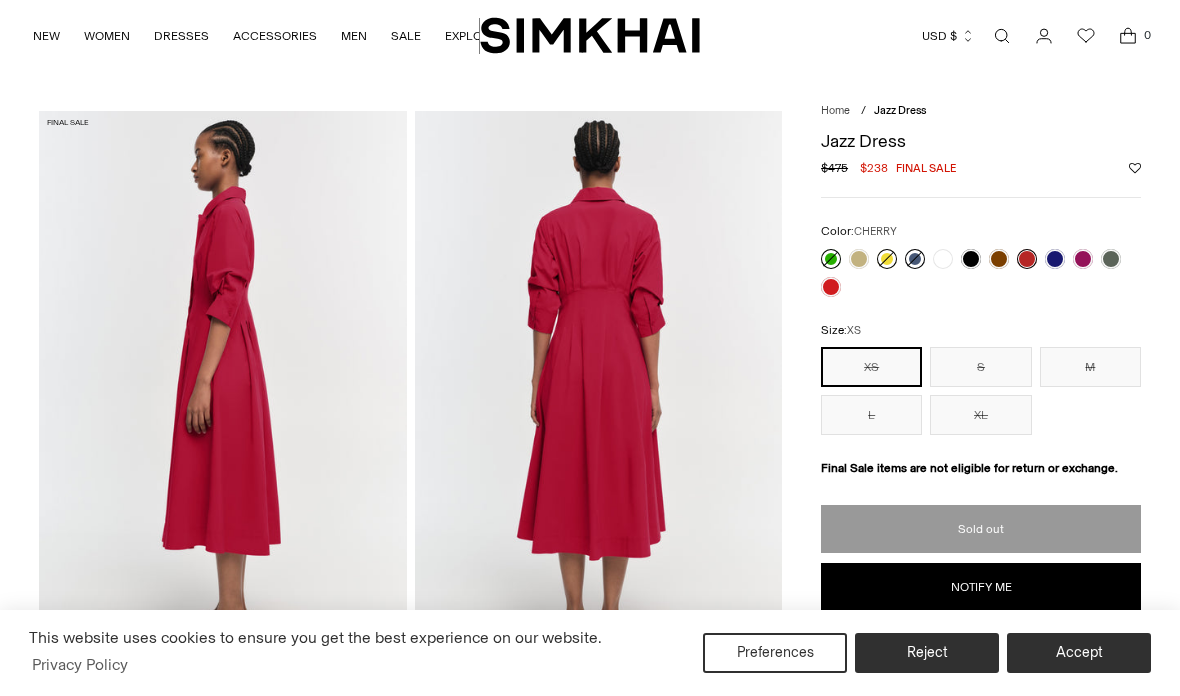 scroll, scrollTop: 0, scrollLeft: 0, axis: both 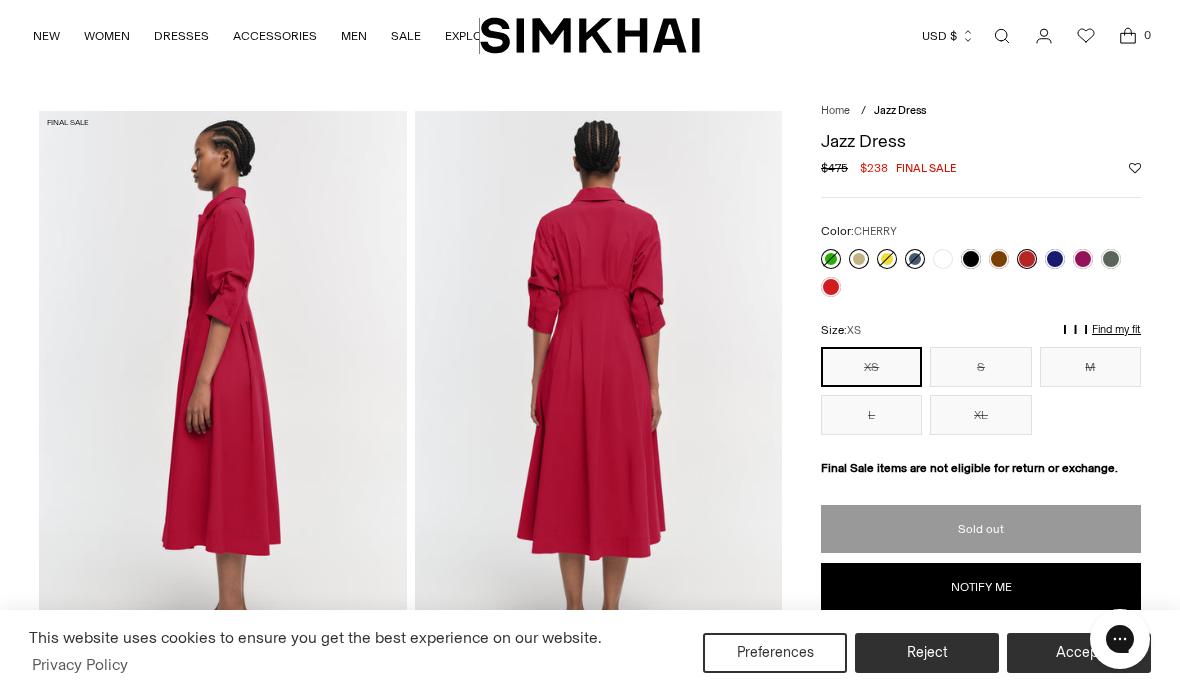 click at bounding box center (859, 259) 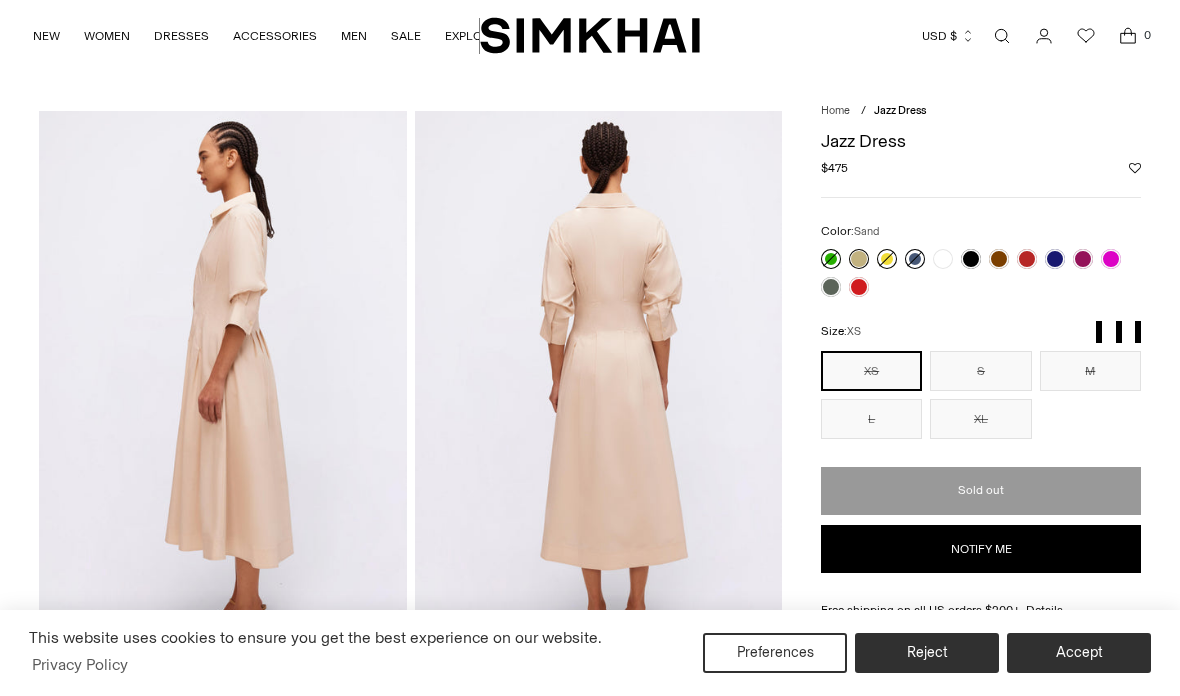 scroll, scrollTop: 0, scrollLeft: 0, axis: both 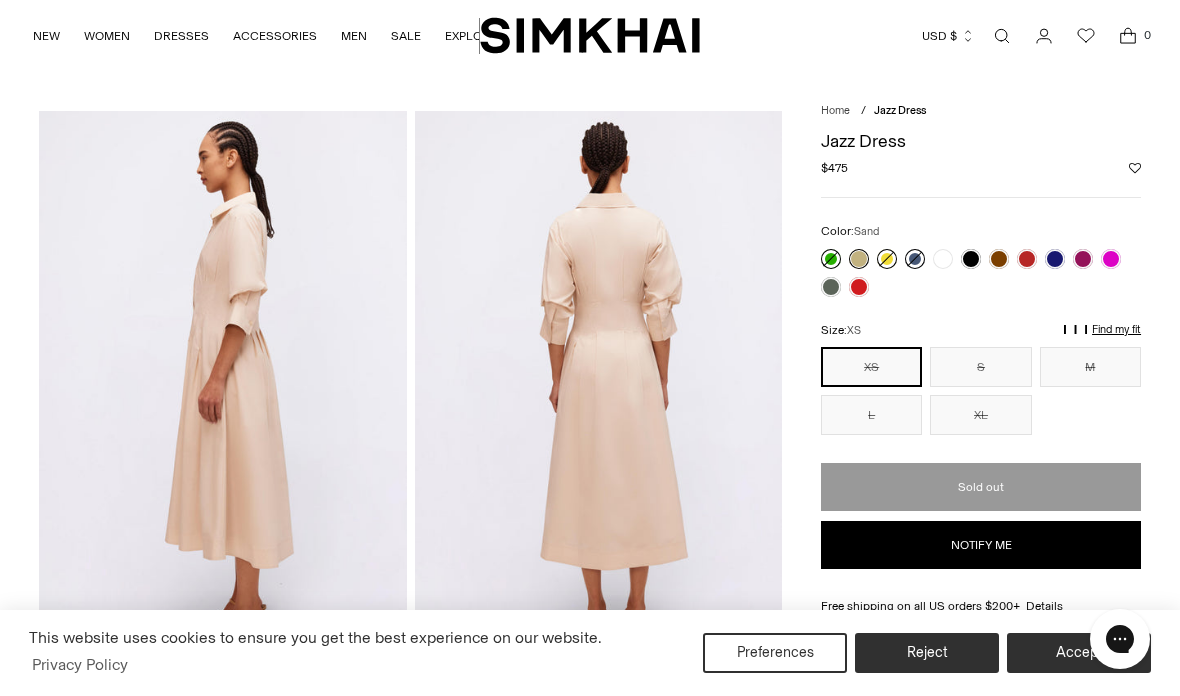 click at bounding box center (915, 259) 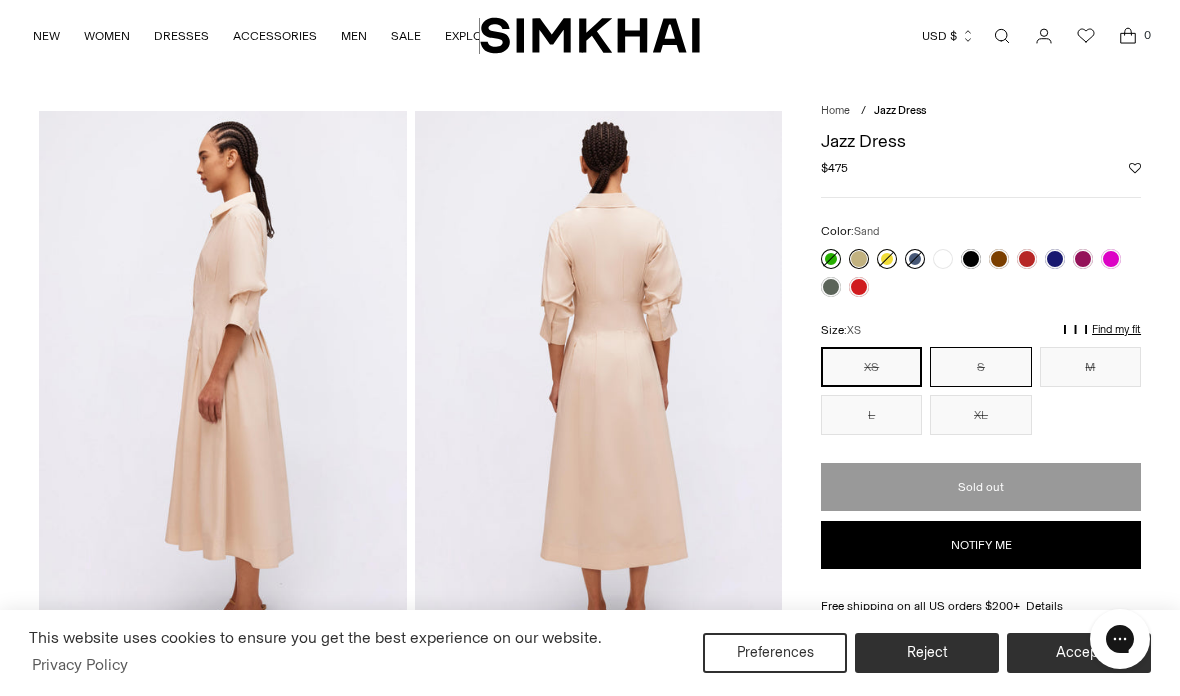 click on "S" at bounding box center (980, 367) 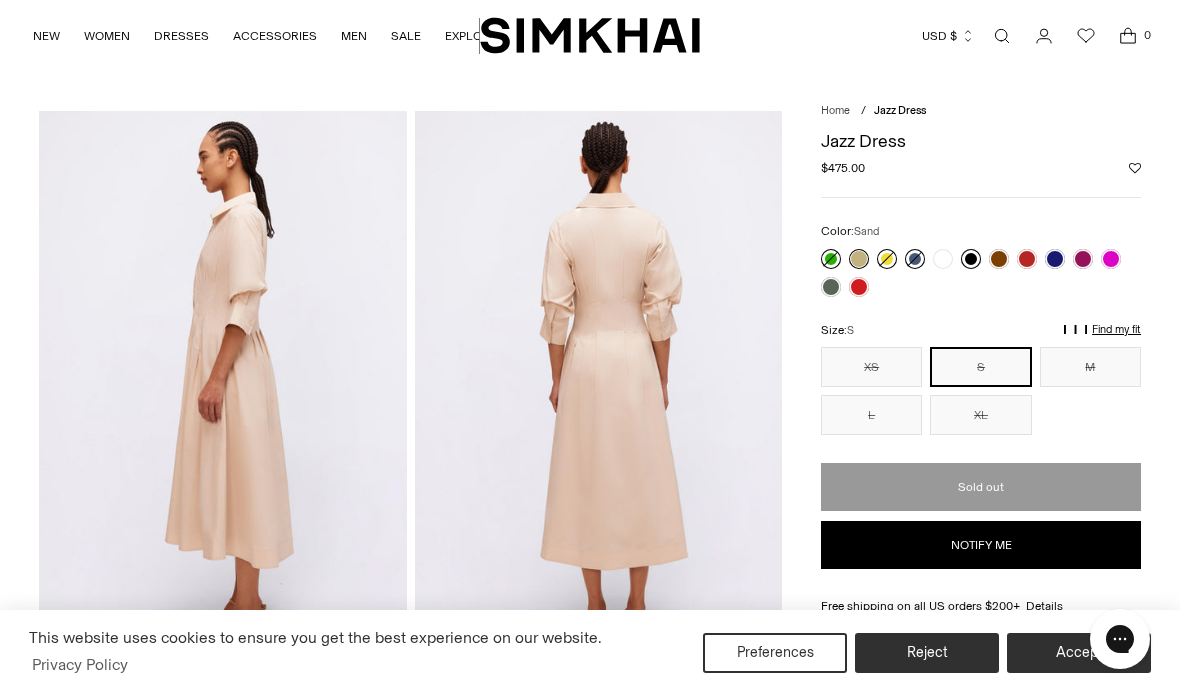 click at bounding box center [971, 259] 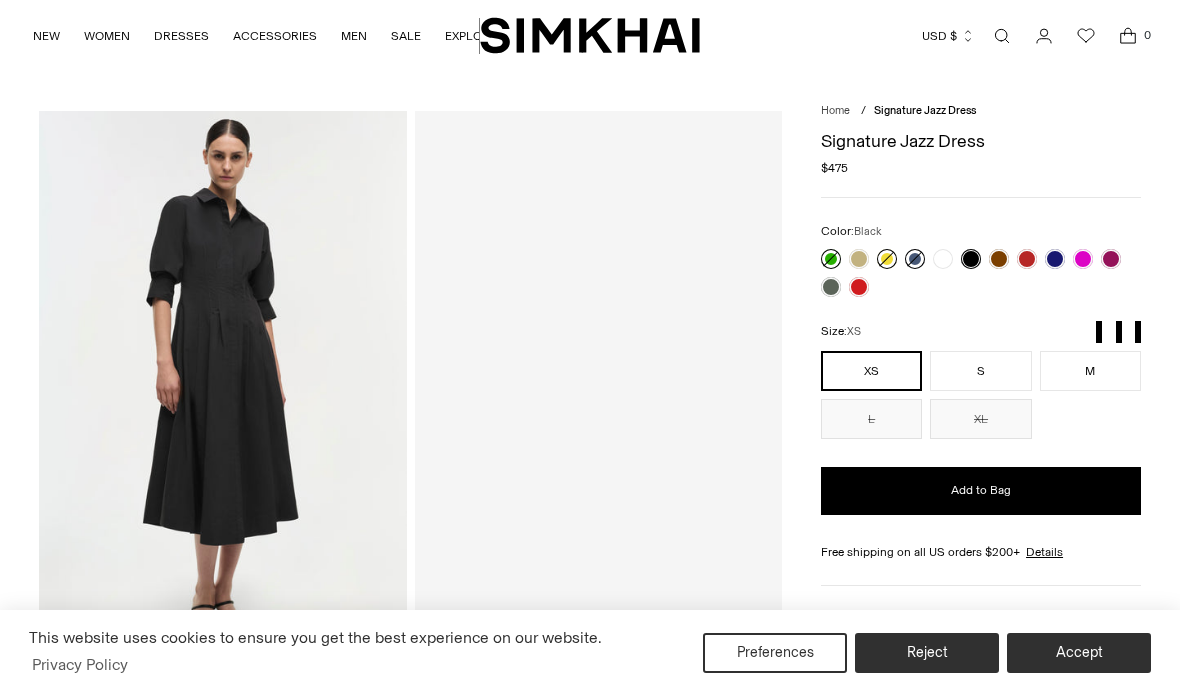 scroll, scrollTop: 0, scrollLeft: 0, axis: both 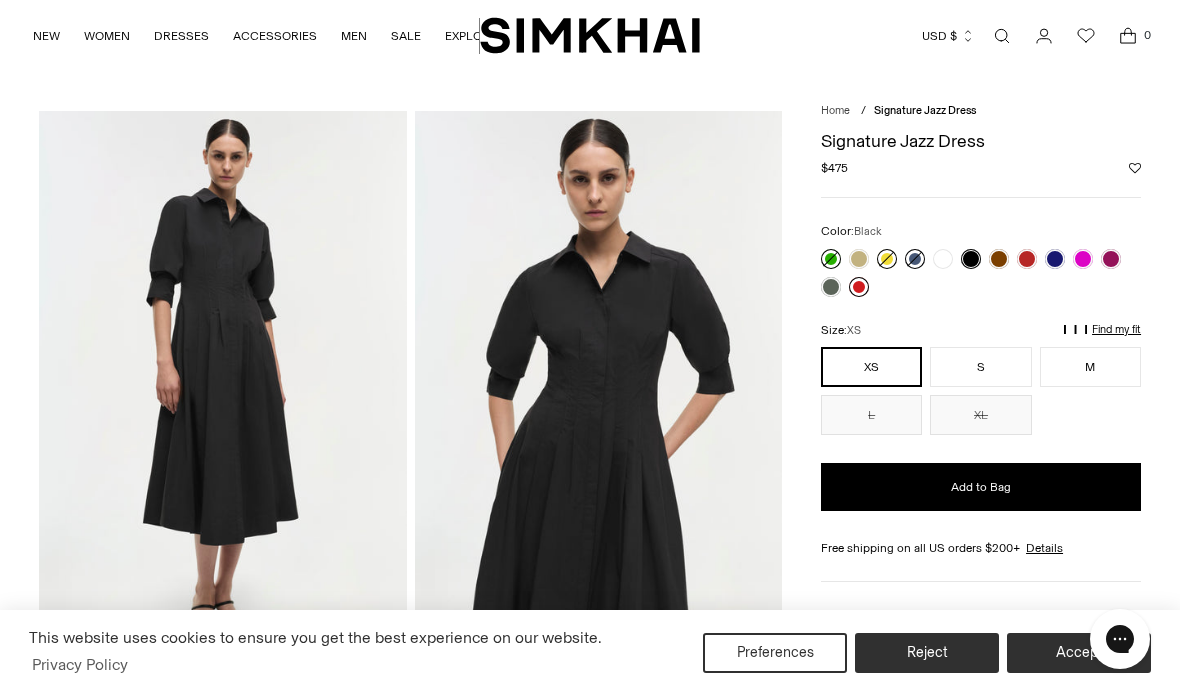 click at bounding box center [859, 287] 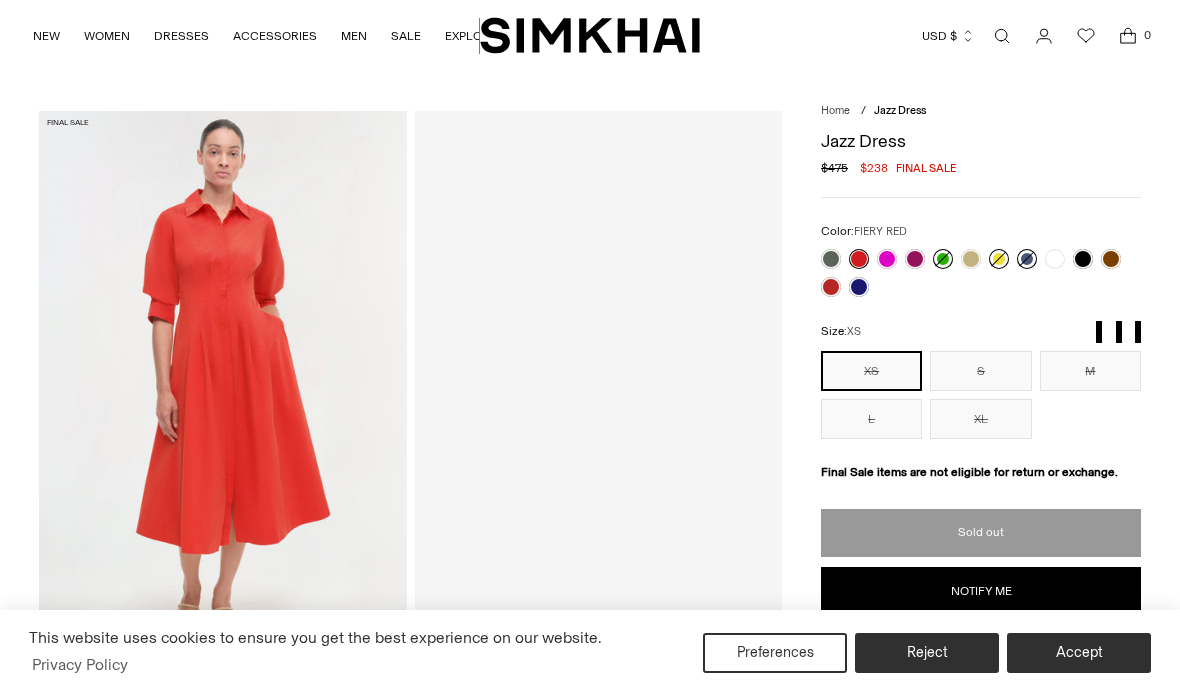 scroll, scrollTop: 0, scrollLeft: 0, axis: both 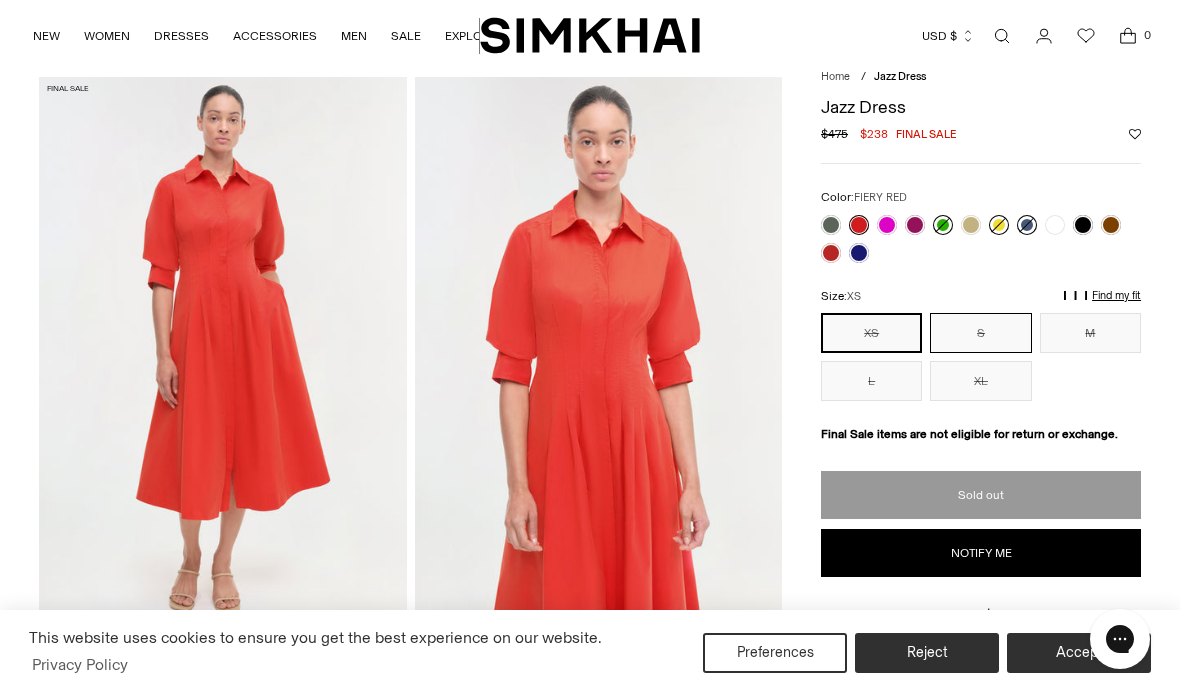 click on "S" at bounding box center [980, 333] 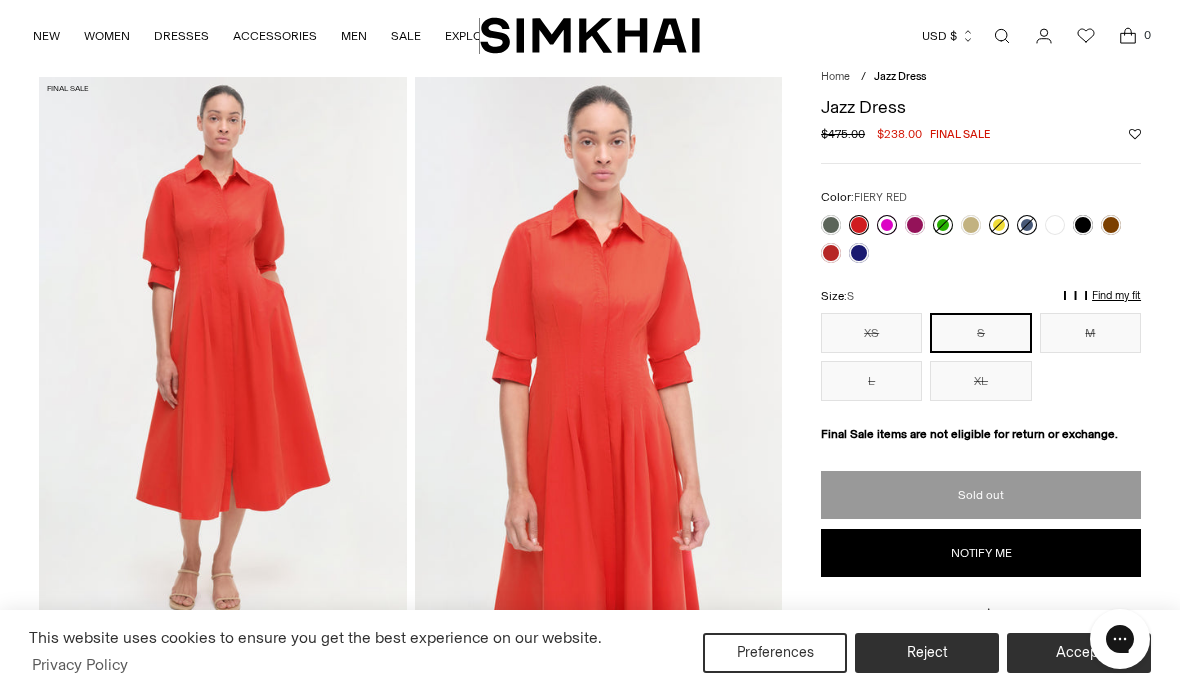 click at bounding box center [887, 225] 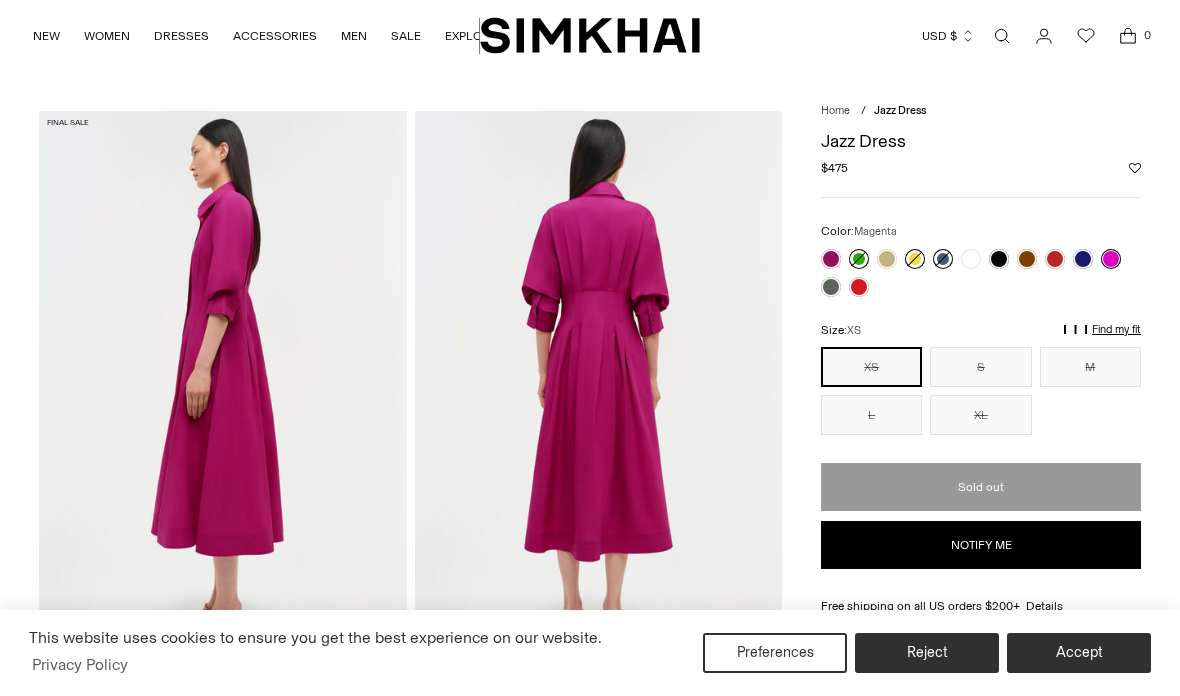 scroll, scrollTop: 0, scrollLeft: 0, axis: both 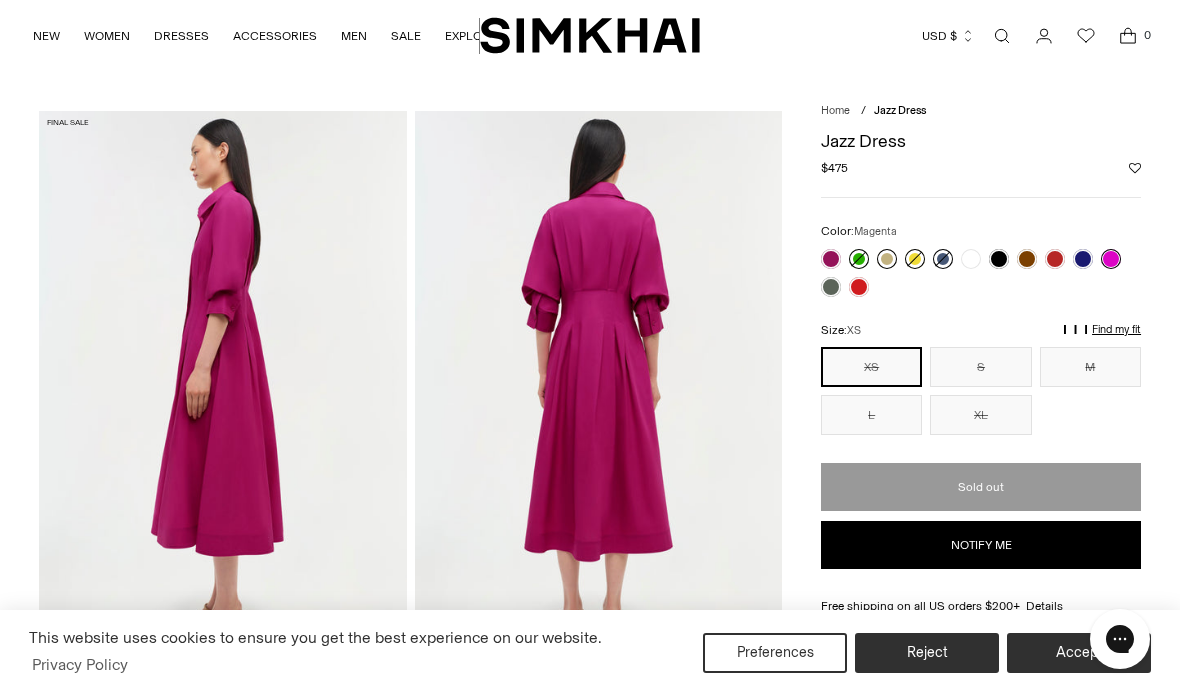 click at bounding box center (887, 259) 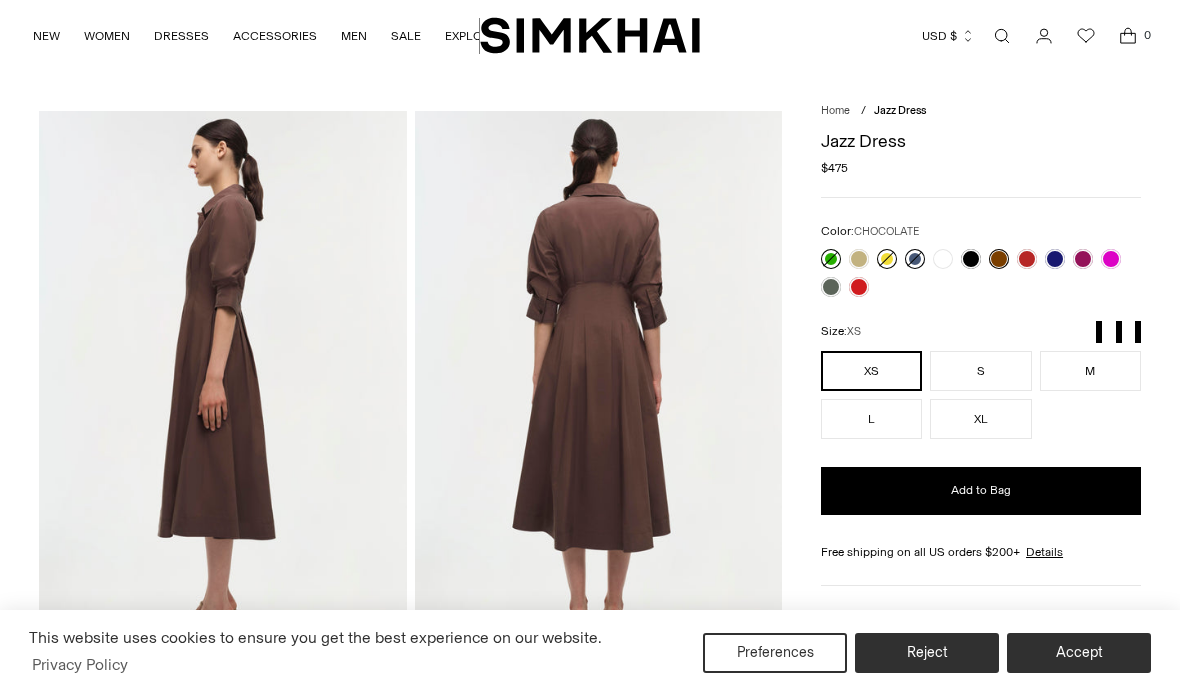 scroll, scrollTop: 0, scrollLeft: 0, axis: both 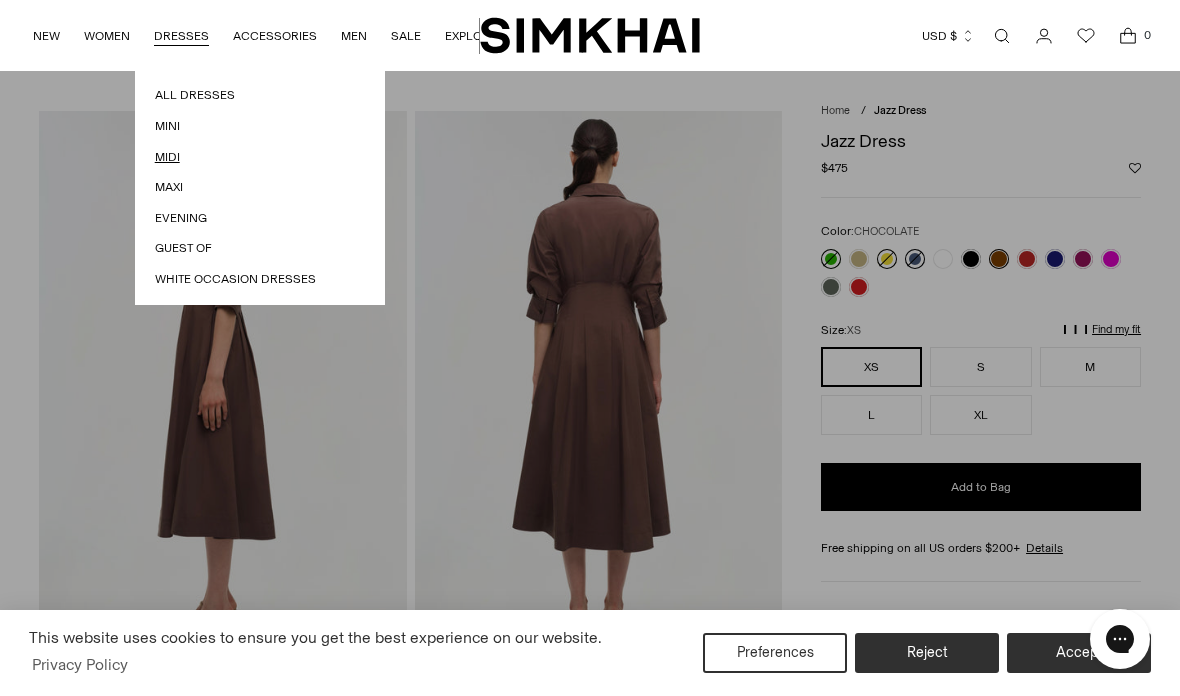 click on "Midi" at bounding box center (260, 157) 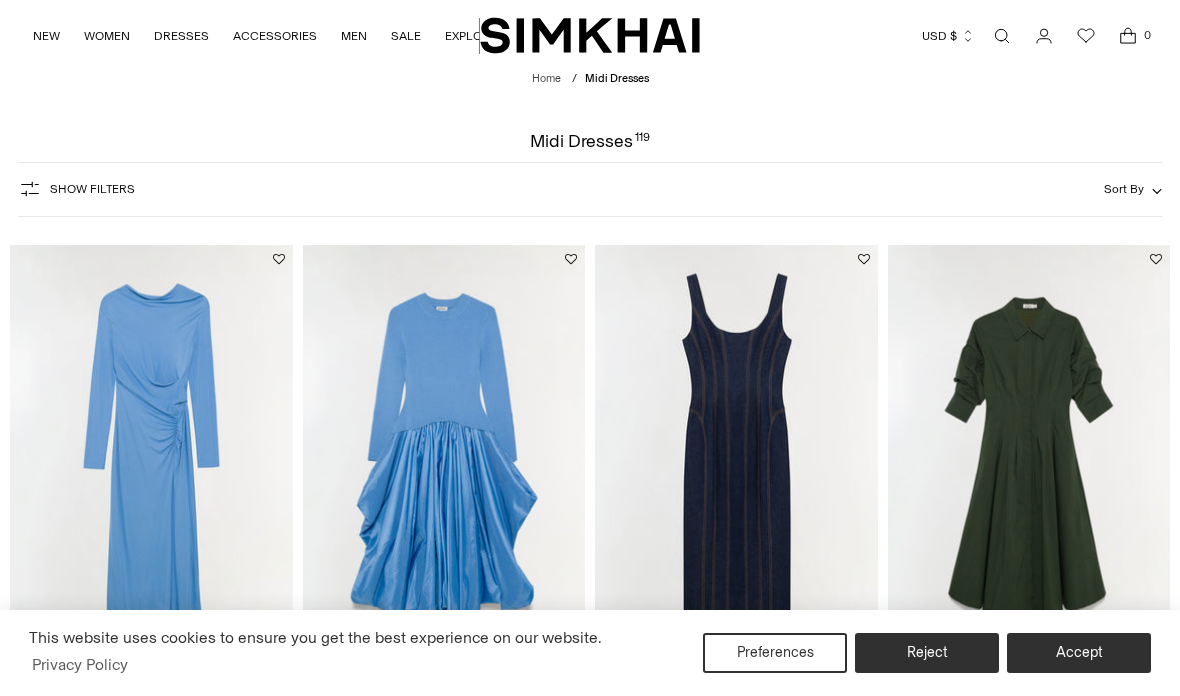 scroll, scrollTop: 0, scrollLeft: 0, axis: both 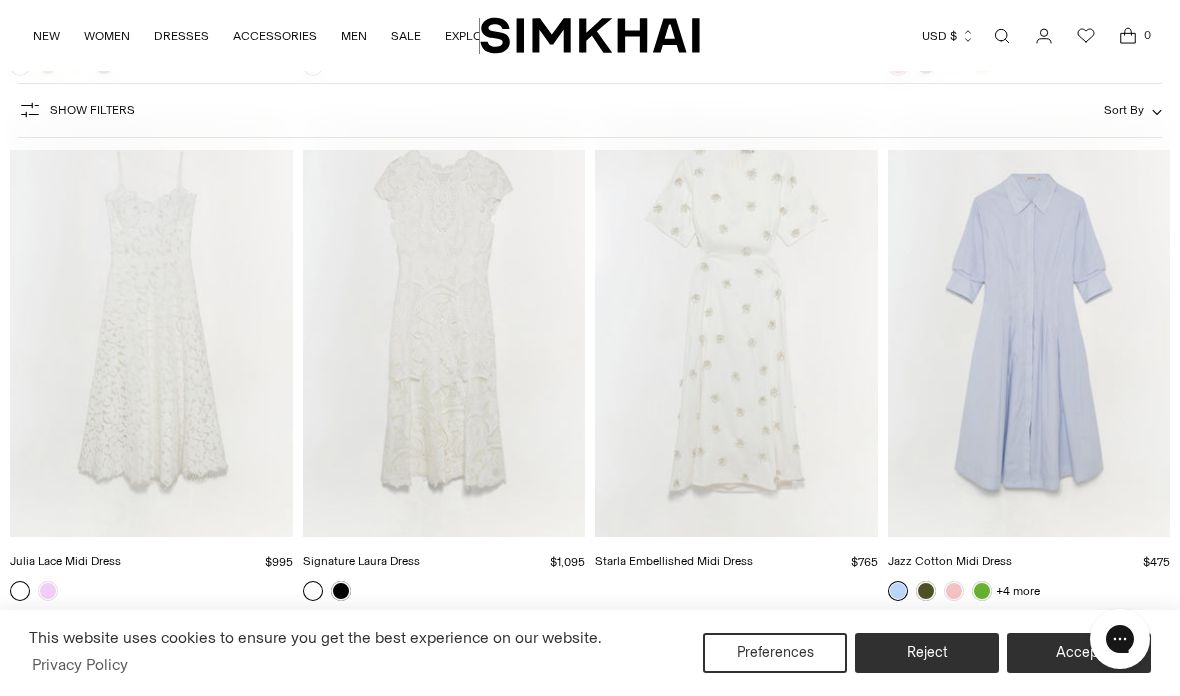 click at bounding box center (1029, 325) 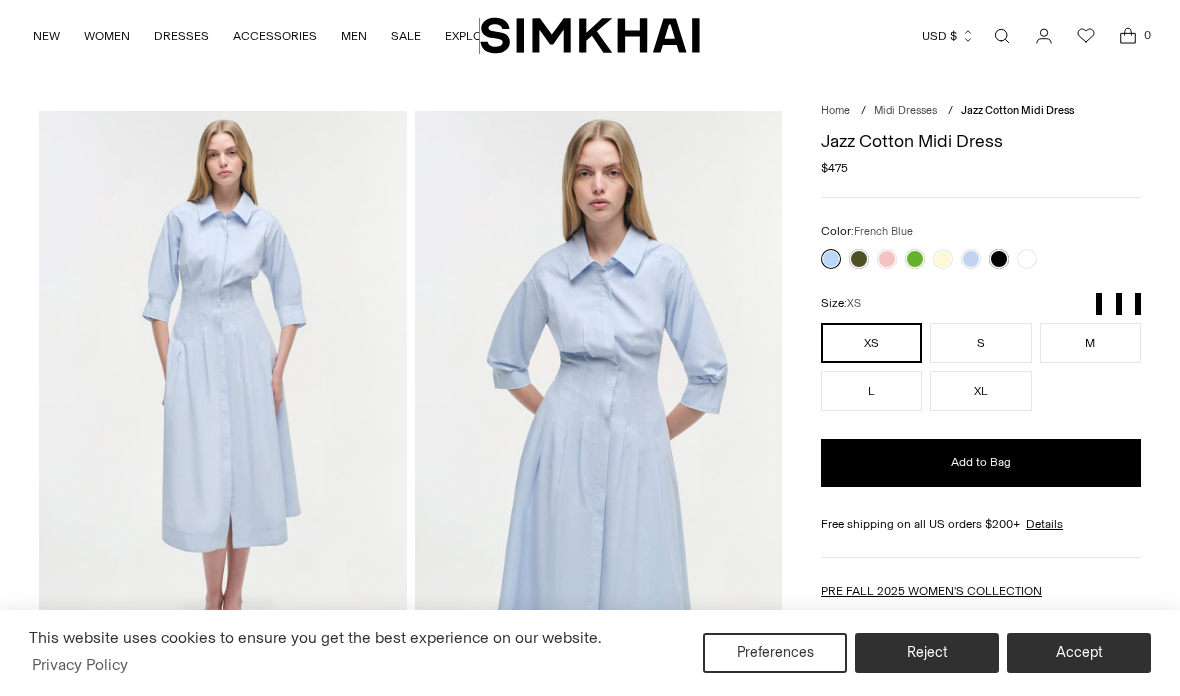 scroll, scrollTop: 0, scrollLeft: 0, axis: both 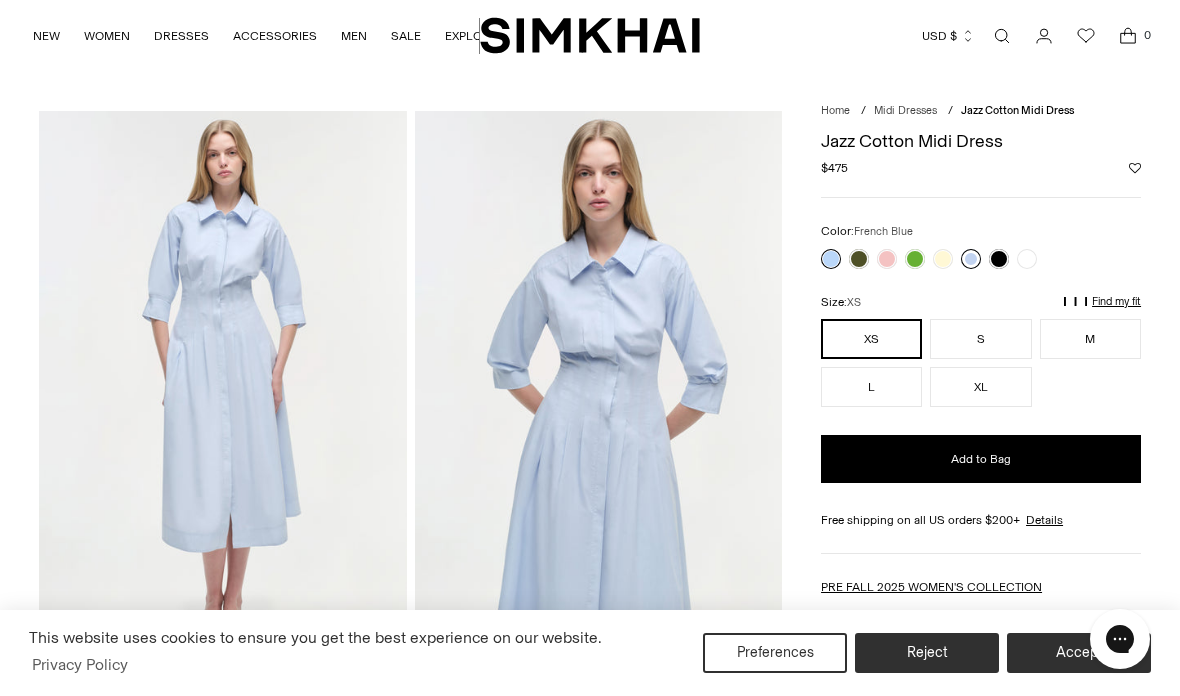click at bounding box center (971, 259) 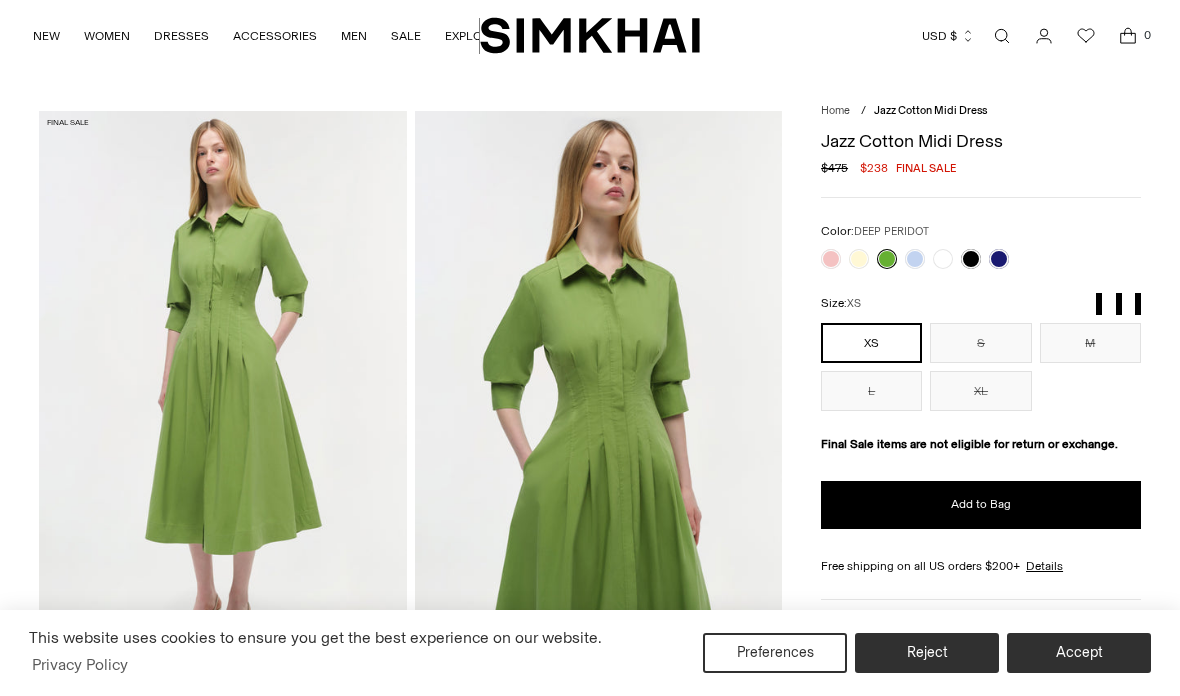 scroll, scrollTop: 0, scrollLeft: 0, axis: both 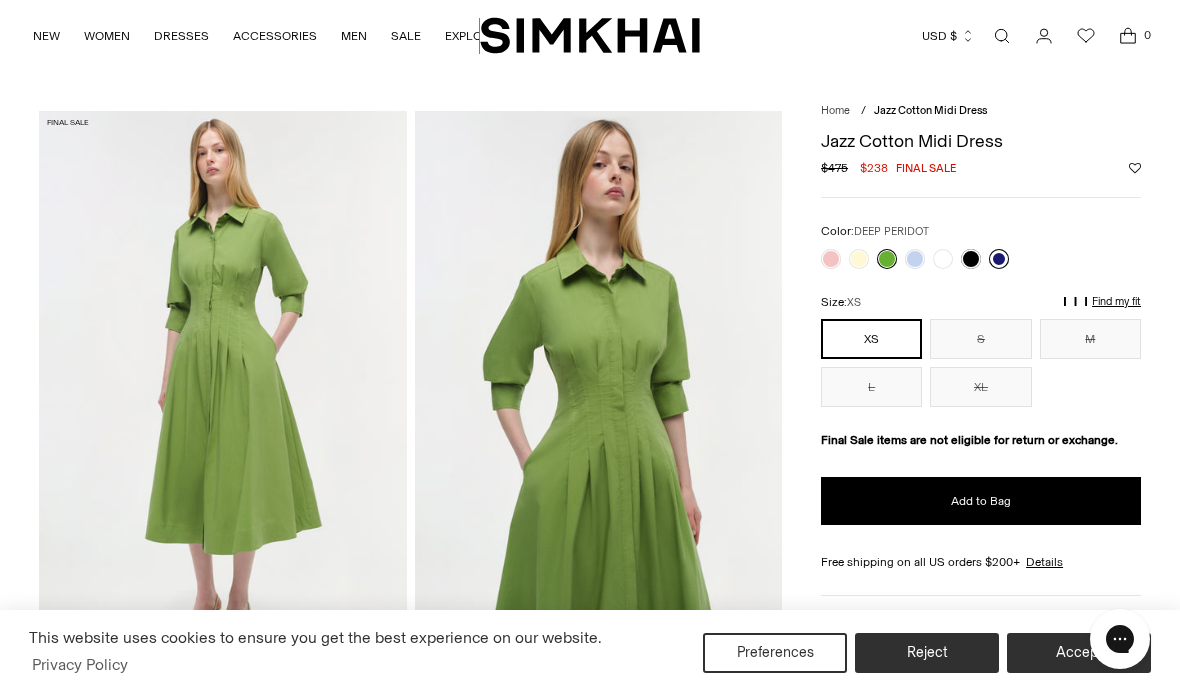 click at bounding box center [999, 259] 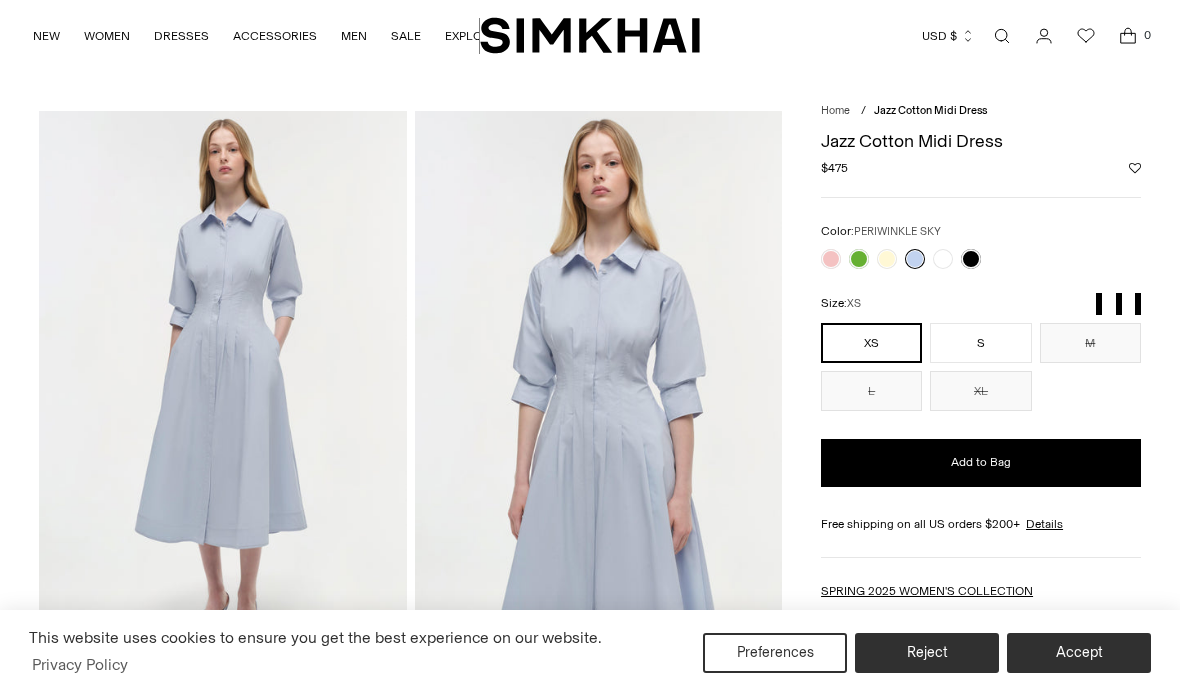 scroll, scrollTop: 0, scrollLeft: 0, axis: both 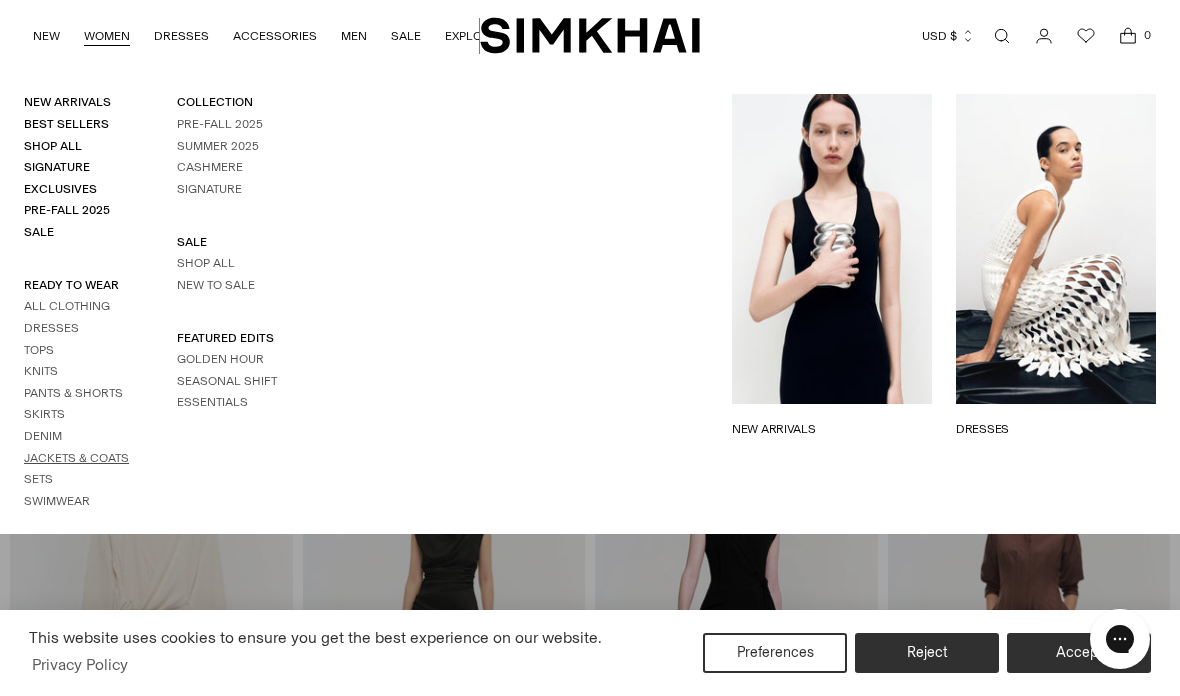 click on "Jackets & Coats" at bounding box center (76, 458) 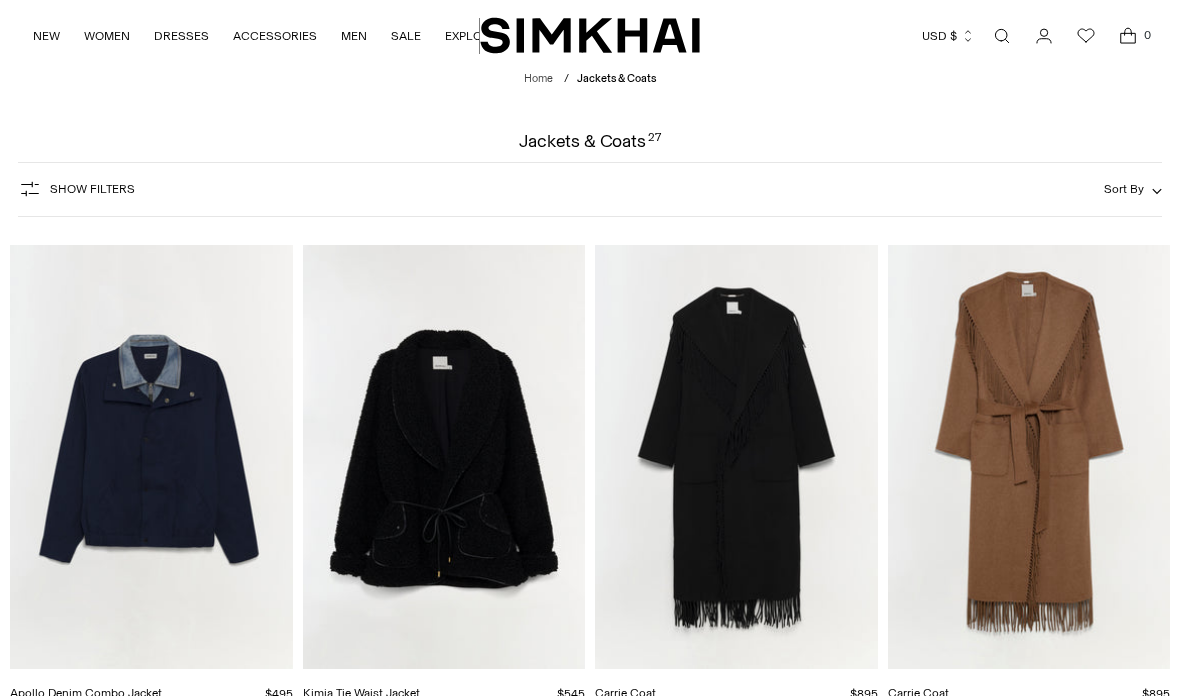 scroll, scrollTop: 0, scrollLeft: 0, axis: both 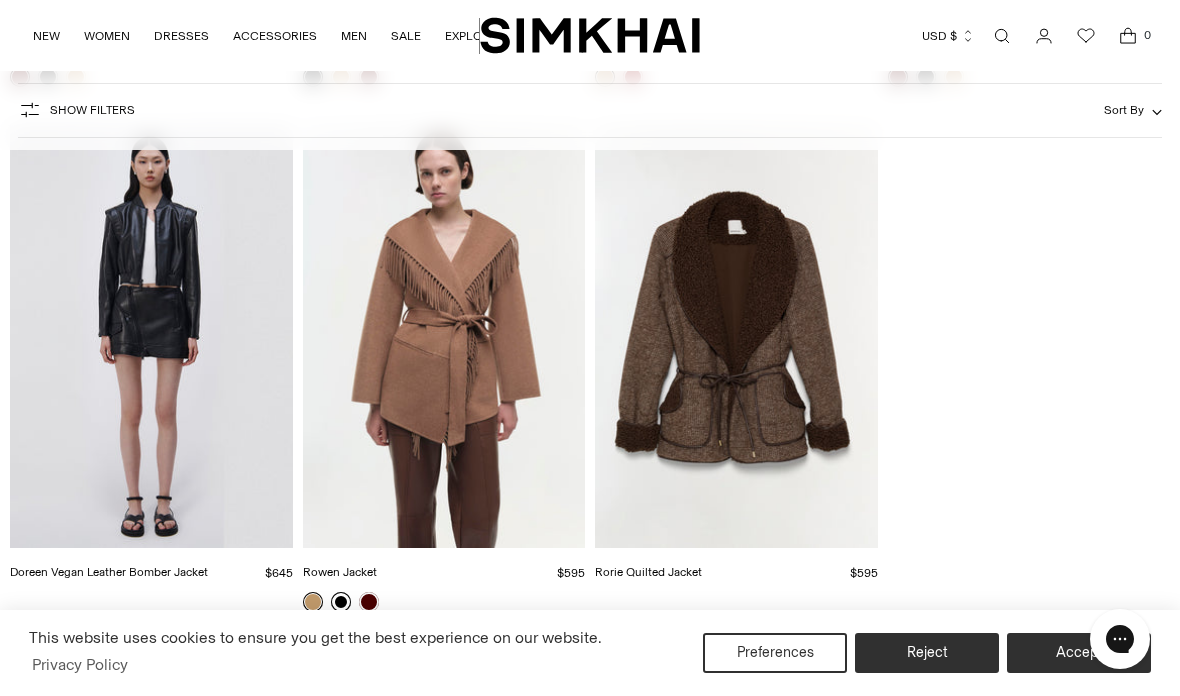 click at bounding box center [341, 602] 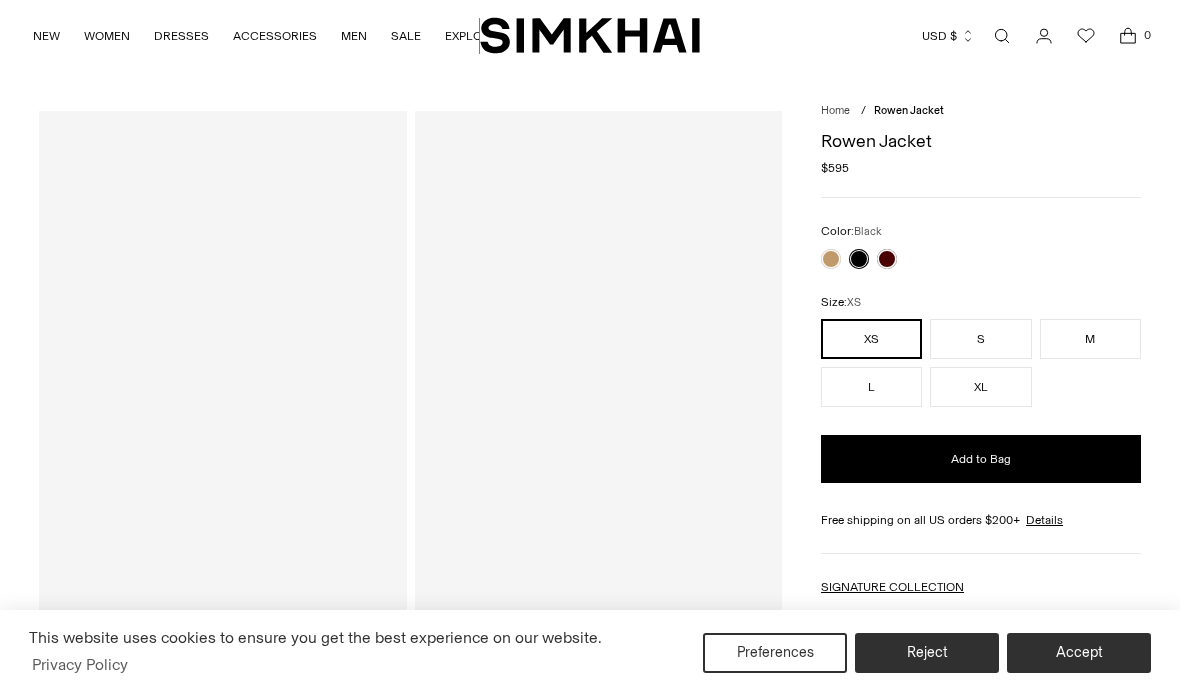 scroll, scrollTop: 0, scrollLeft: 0, axis: both 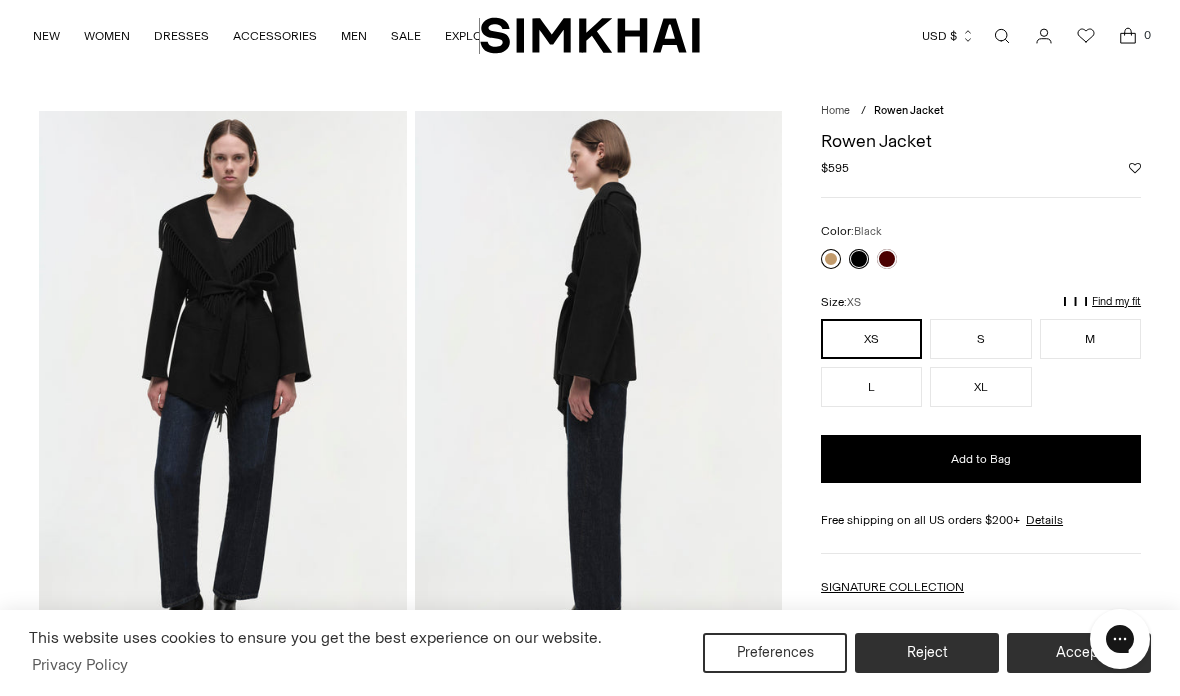 click at bounding box center (831, 259) 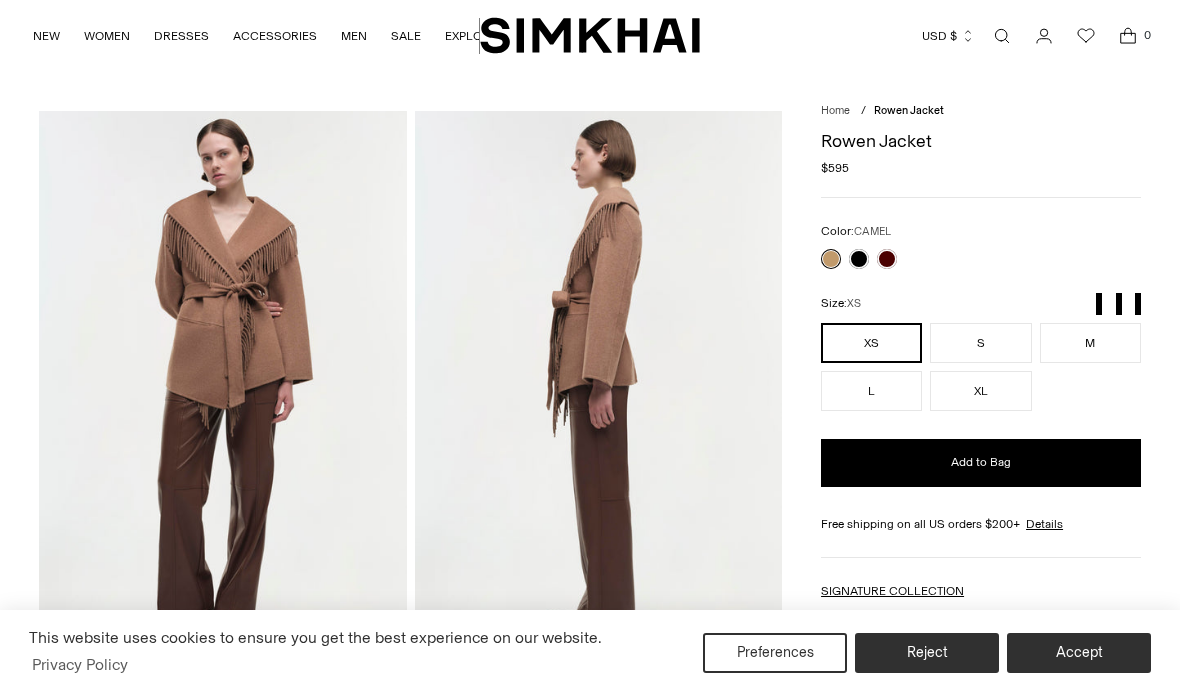 scroll, scrollTop: 0, scrollLeft: 0, axis: both 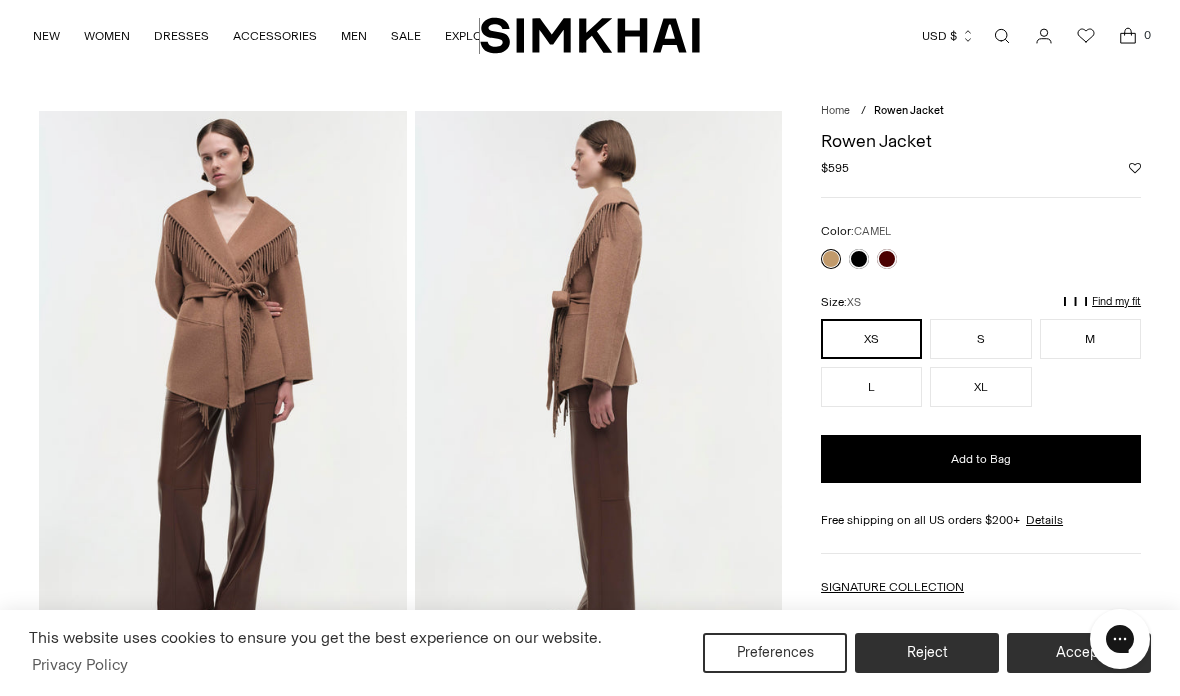 click at bounding box center (859, 259) 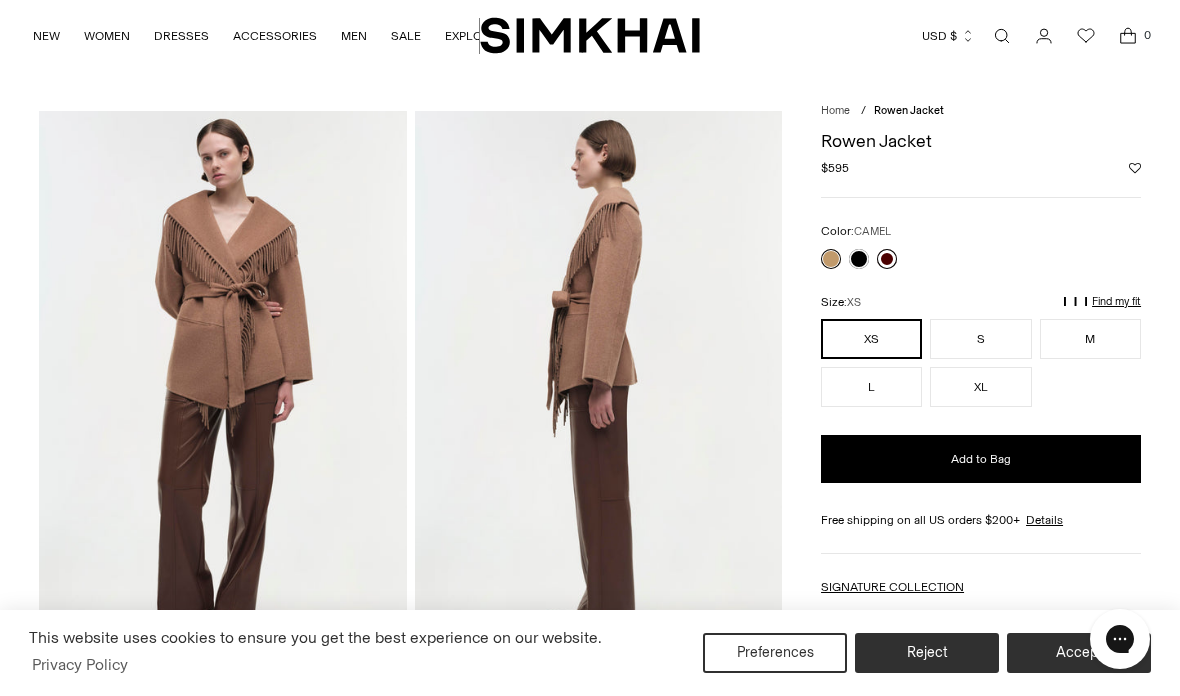 click at bounding box center [887, 259] 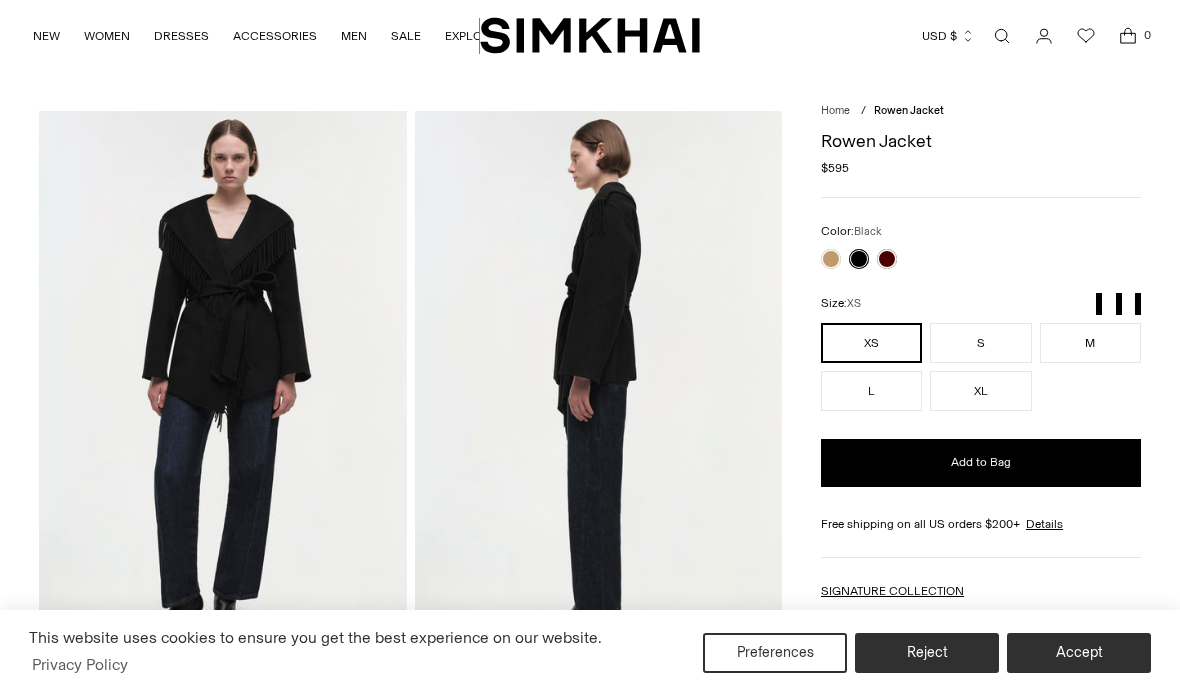 scroll, scrollTop: 0, scrollLeft: 0, axis: both 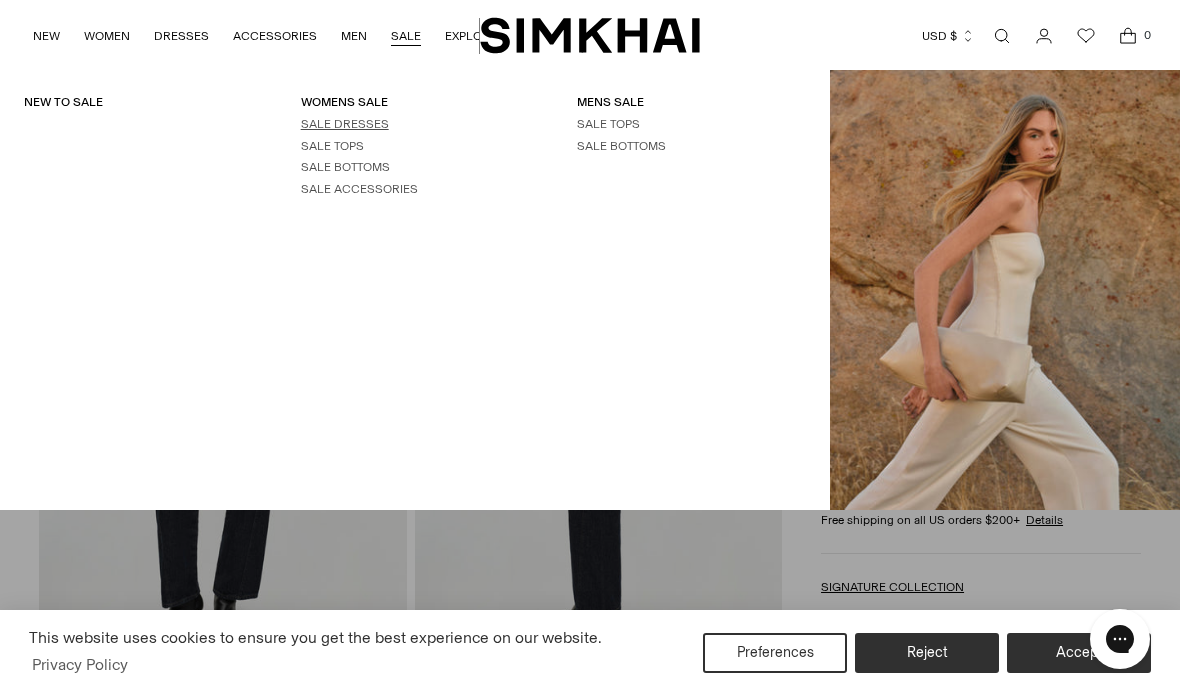 click on "SALE DRESSES" at bounding box center (345, 124) 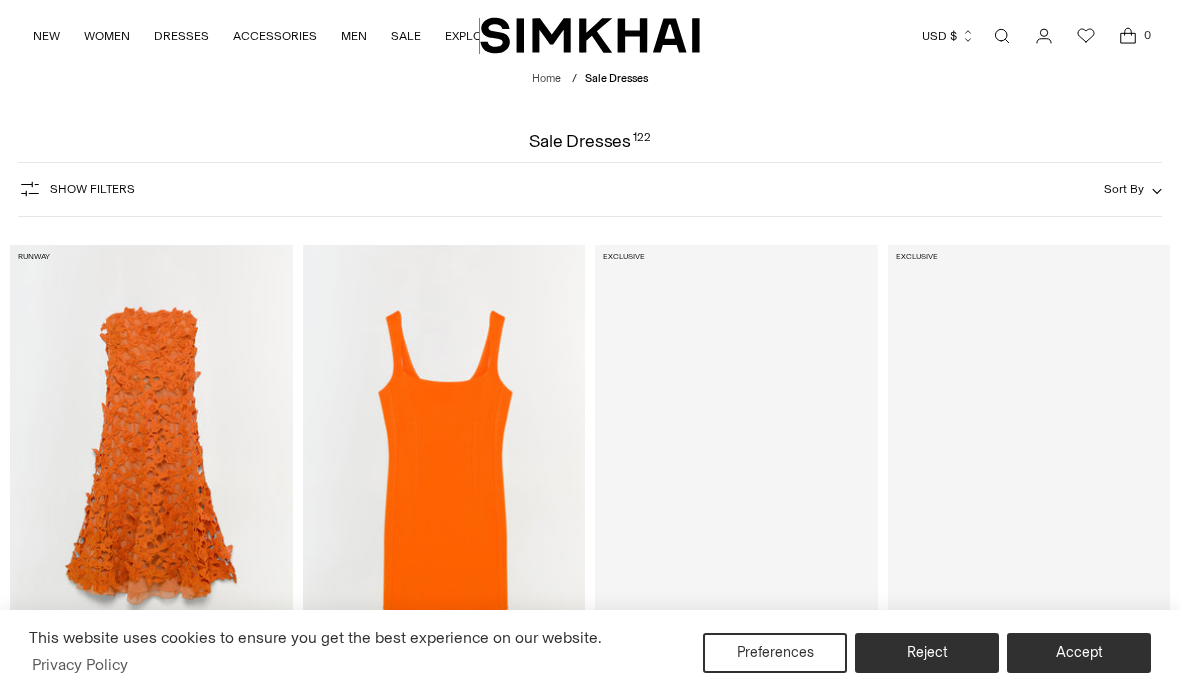 scroll, scrollTop: 0, scrollLeft: 0, axis: both 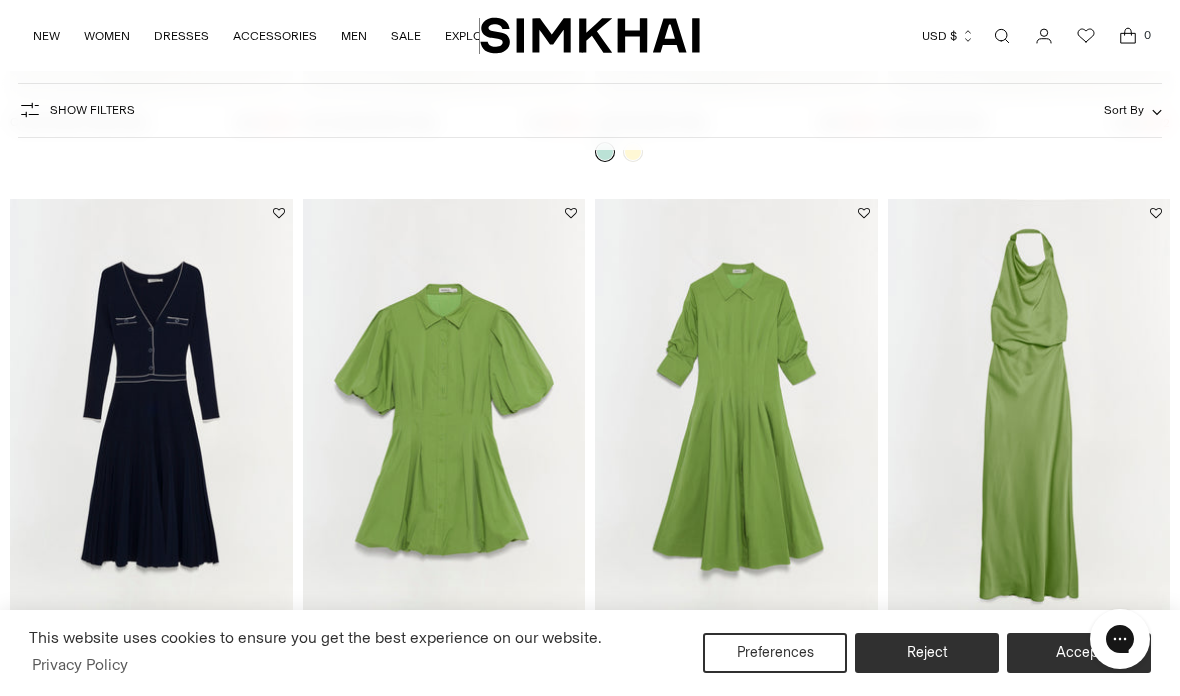 click at bounding box center (736, 411) 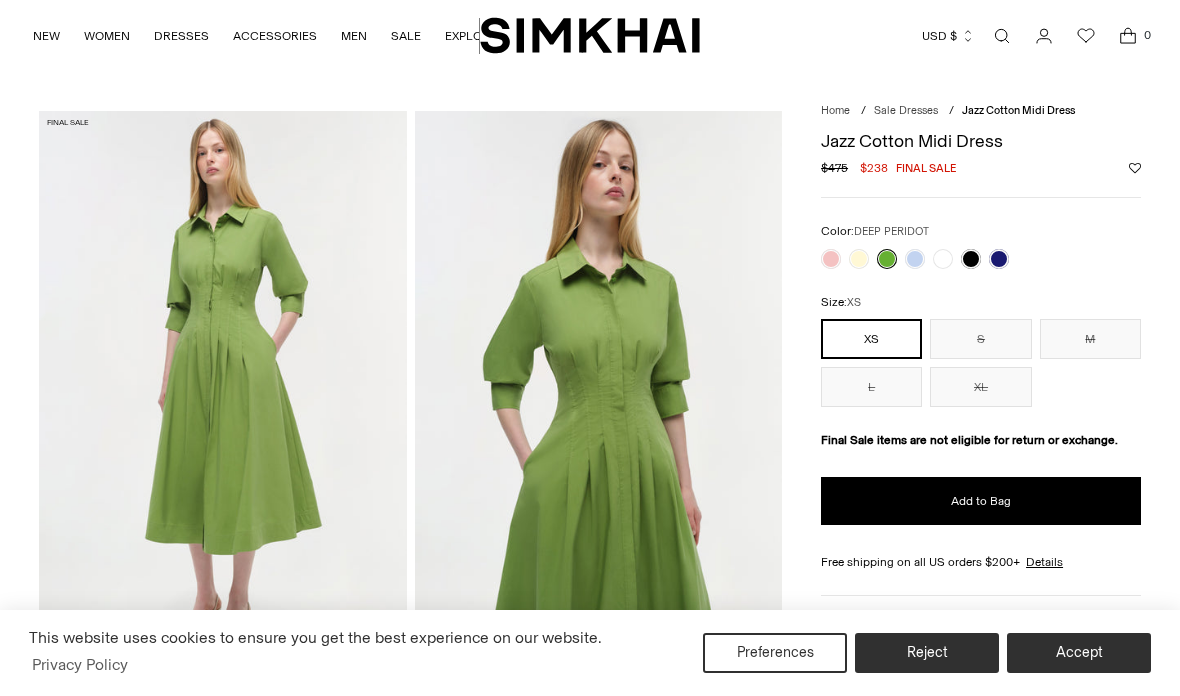 scroll, scrollTop: 0, scrollLeft: 0, axis: both 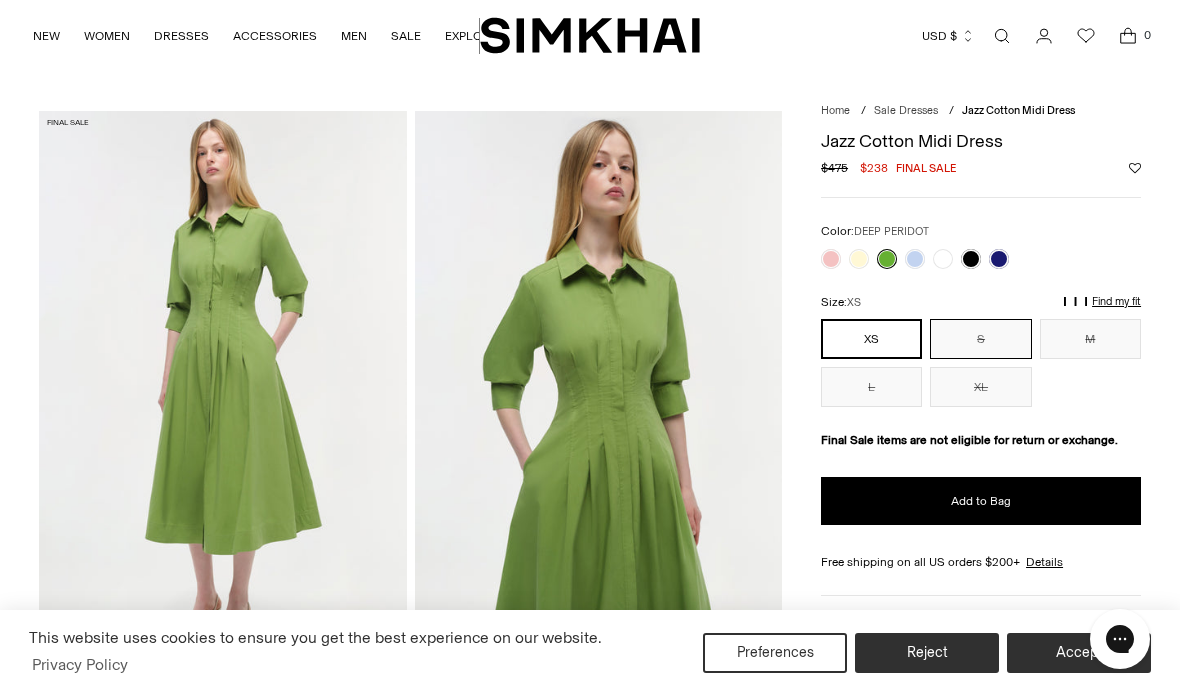 click on "S" at bounding box center [980, 339] 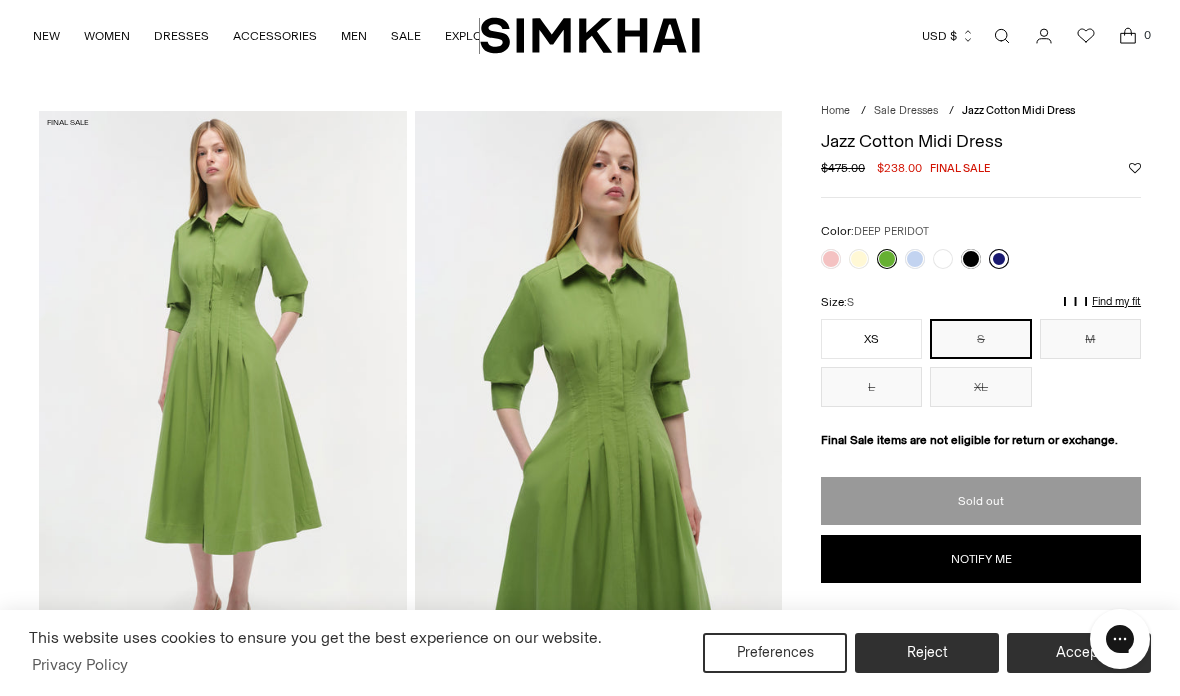 click at bounding box center [999, 259] 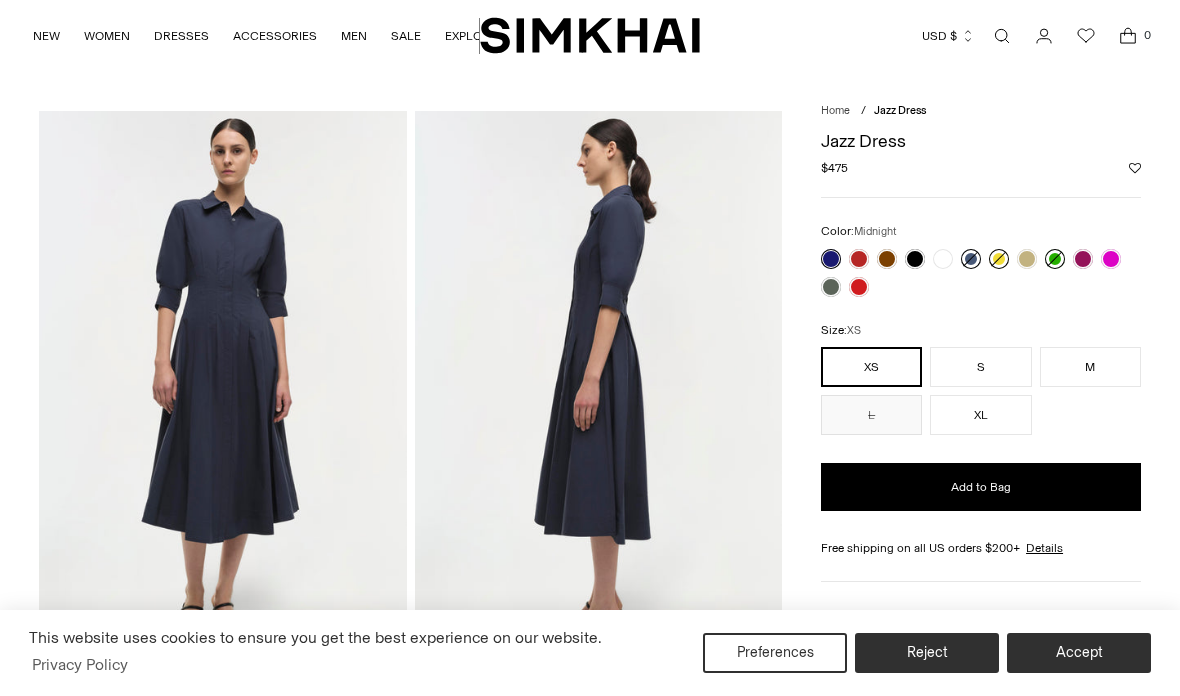 scroll, scrollTop: 0, scrollLeft: 0, axis: both 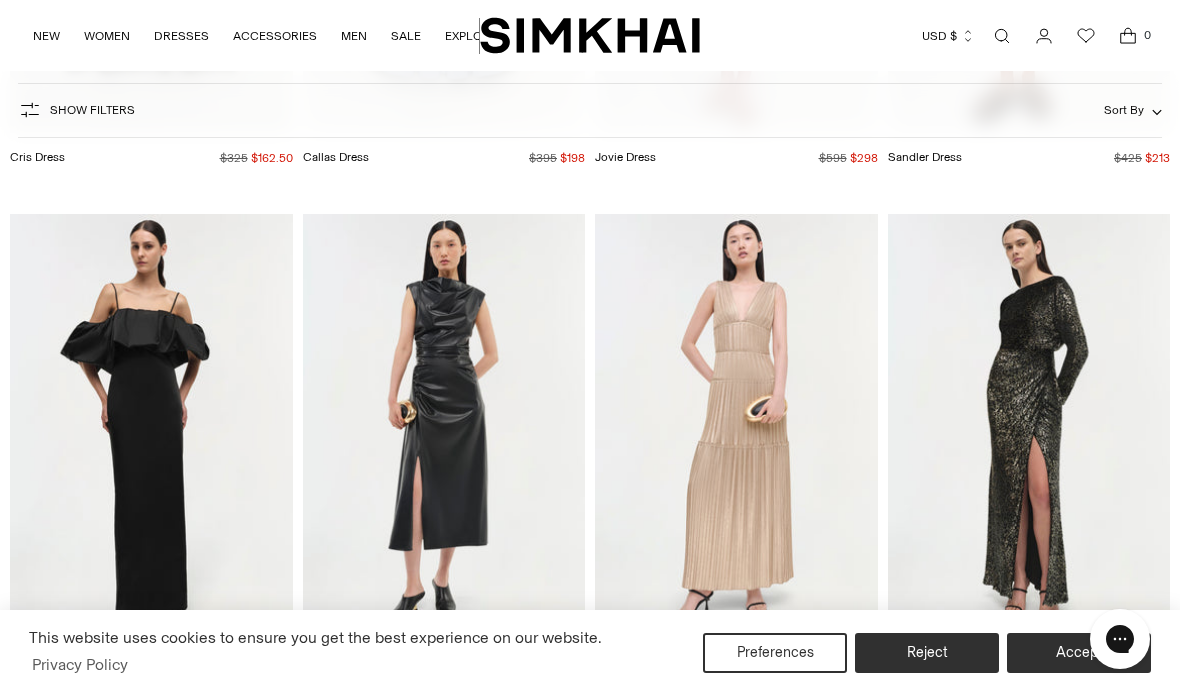click at bounding box center [444, 426] 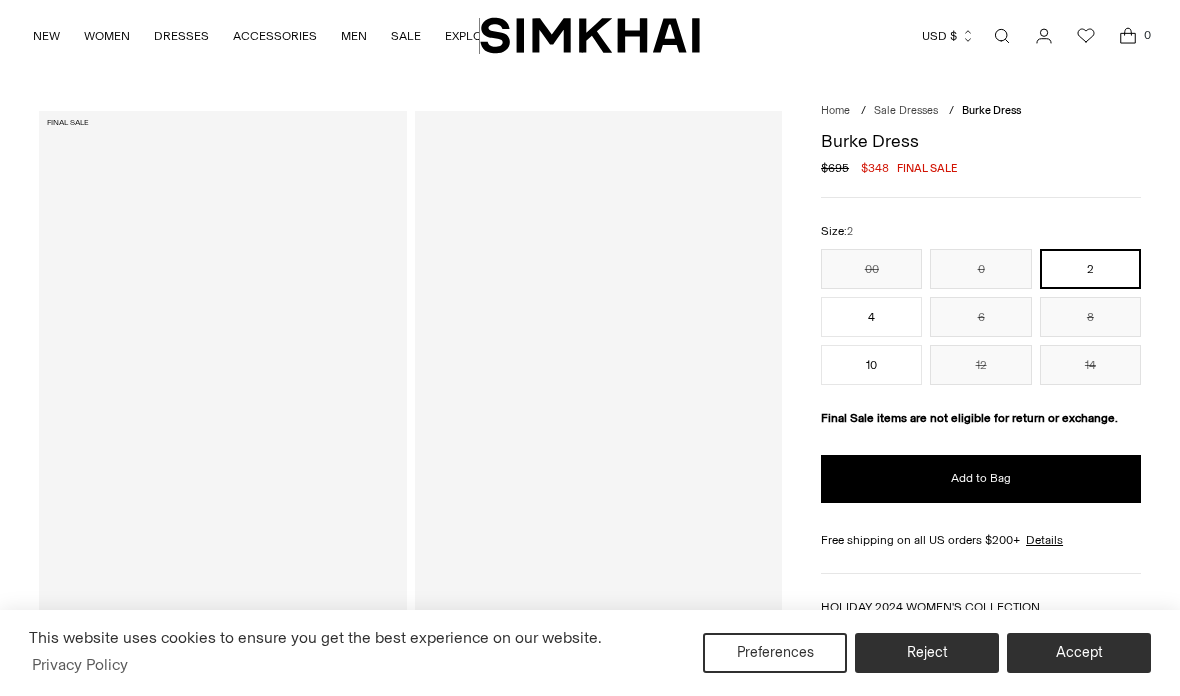scroll, scrollTop: 0, scrollLeft: 0, axis: both 